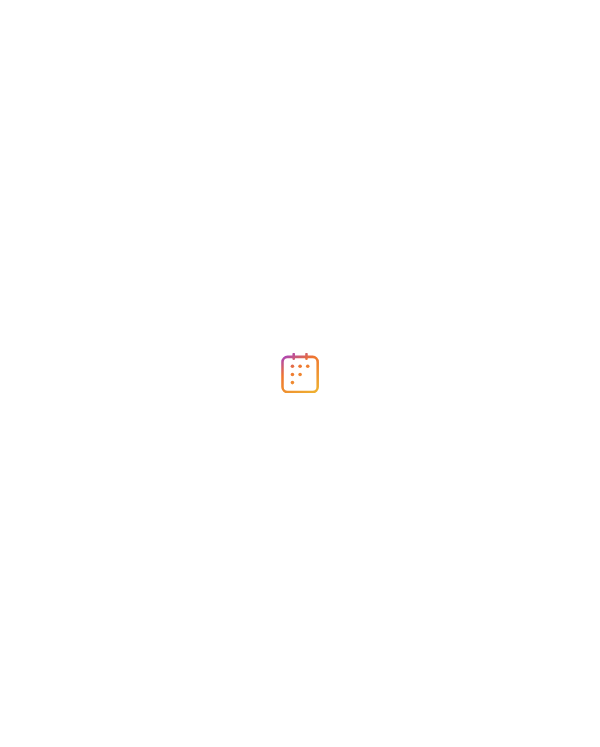 scroll, scrollTop: 0, scrollLeft: 0, axis: both 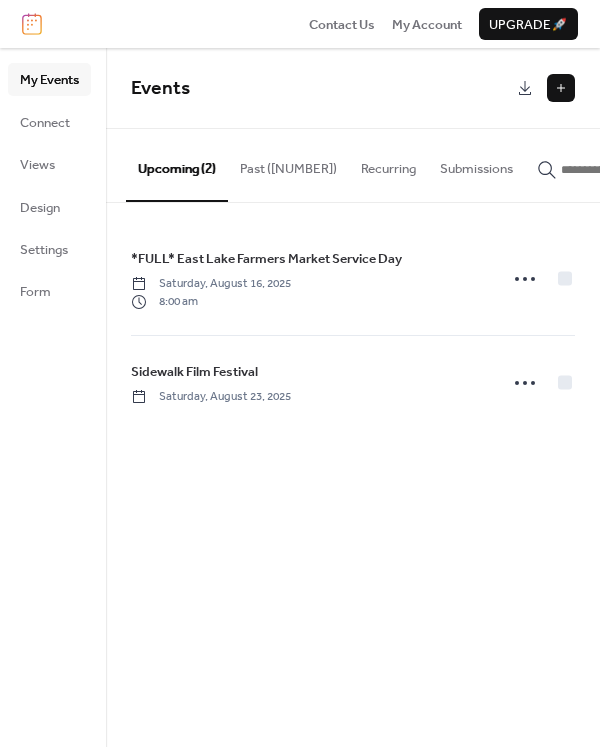 click at bounding box center (561, 88) 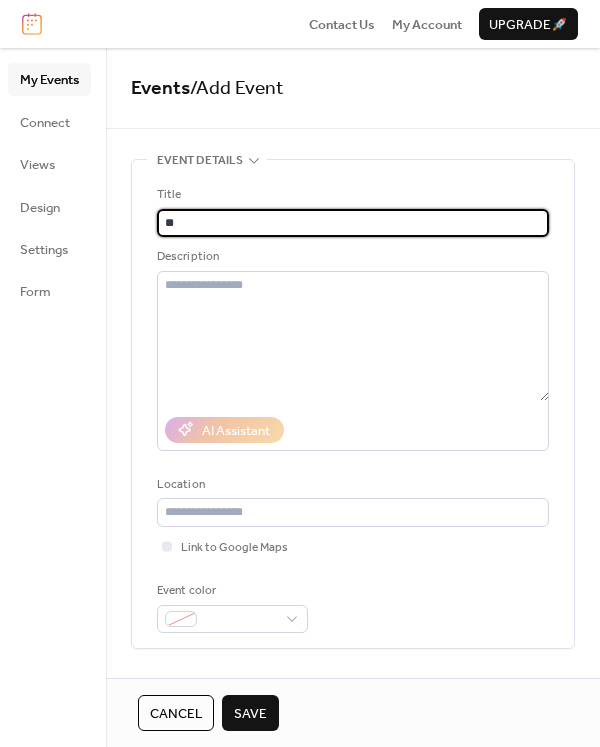 type on "*" 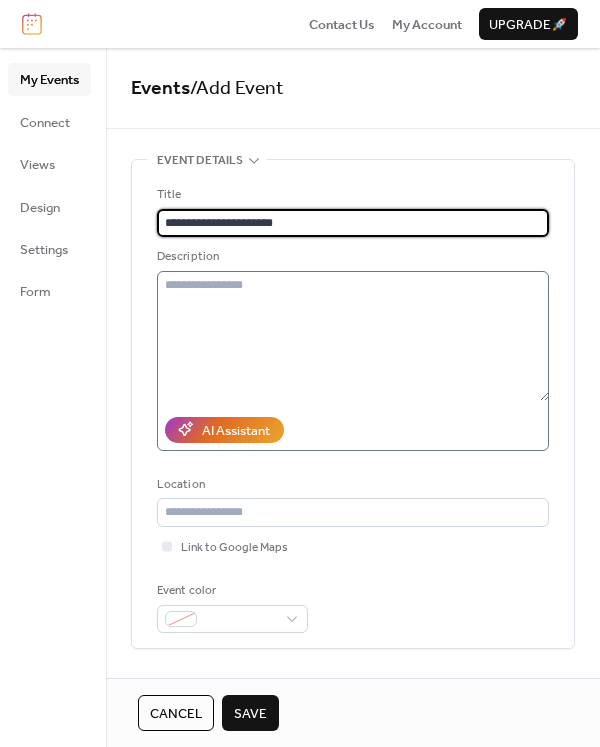 type on "**********" 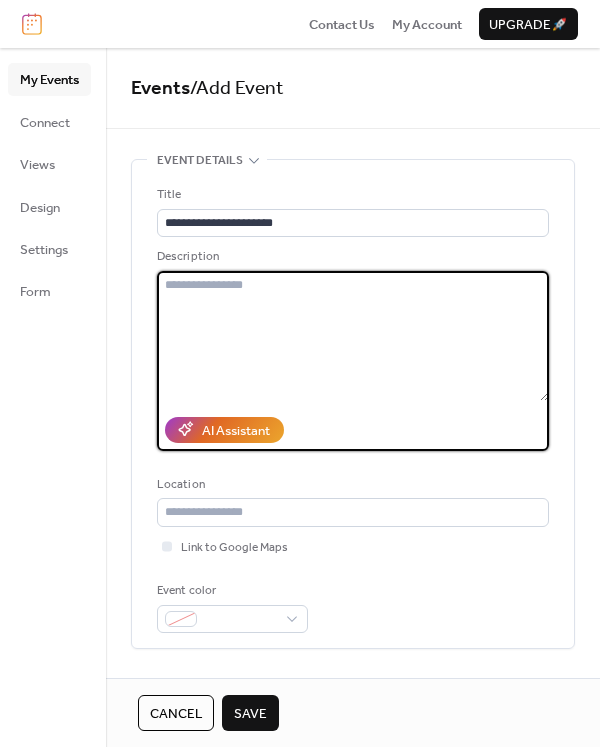 click at bounding box center [353, 336] 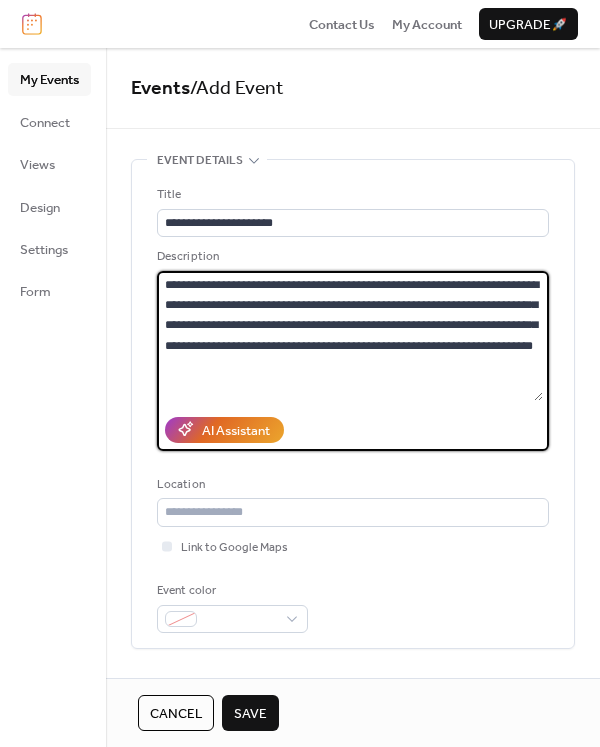 click on "**********" at bounding box center [350, 336] 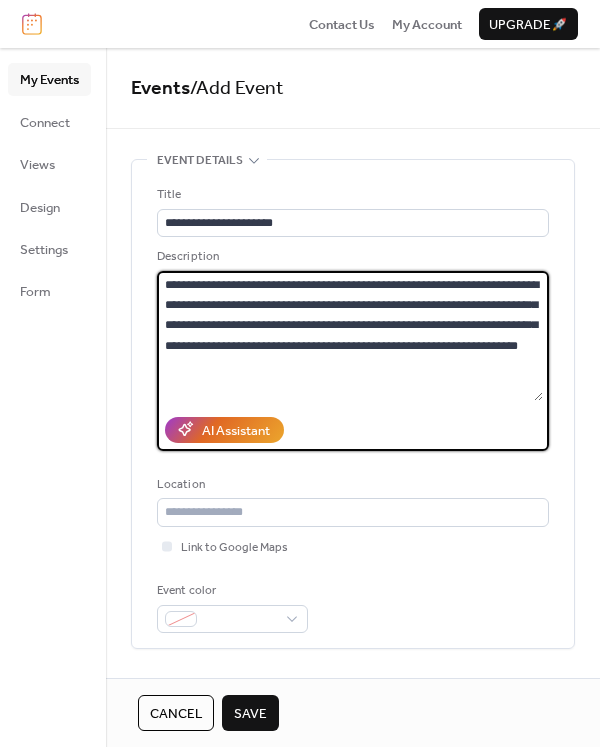drag, startPoint x: 484, startPoint y: 283, endPoint x: 321, endPoint y: 281, distance: 163.01227 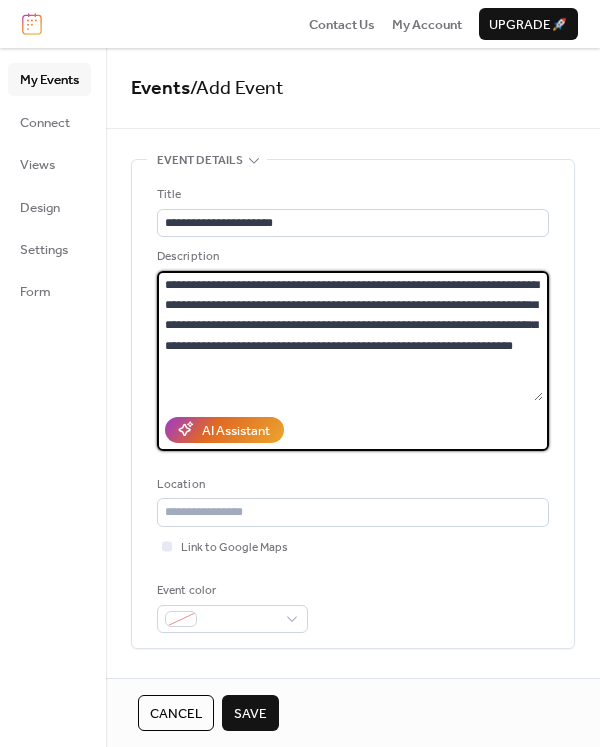 click on "**********" at bounding box center [350, 336] 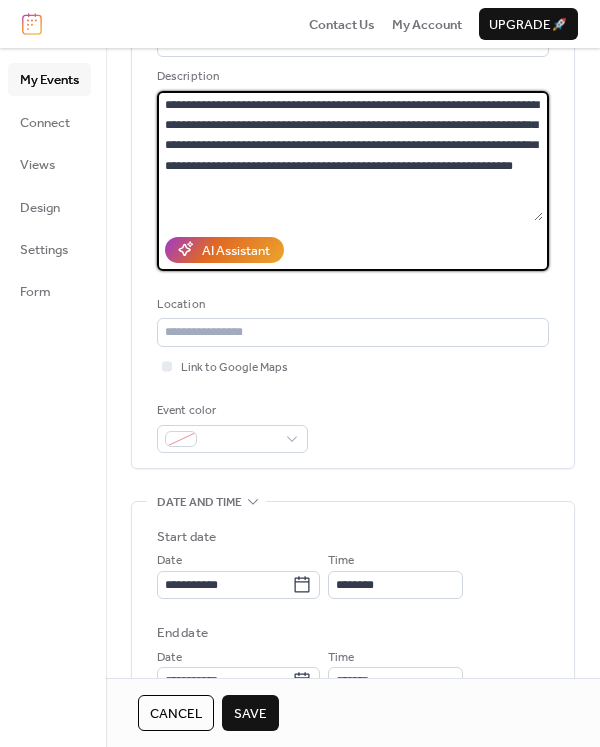 scroll, scrollTop: 286, scrollLeft: 0, axis: vertical 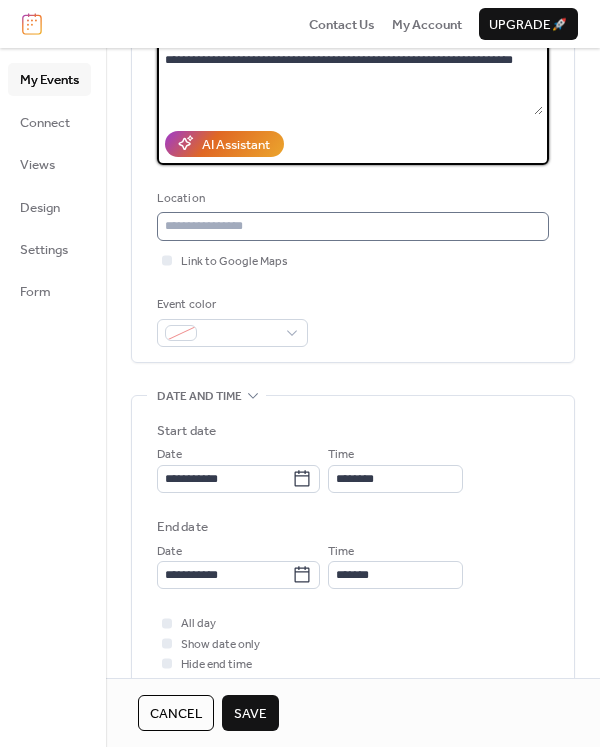 type on "**********" 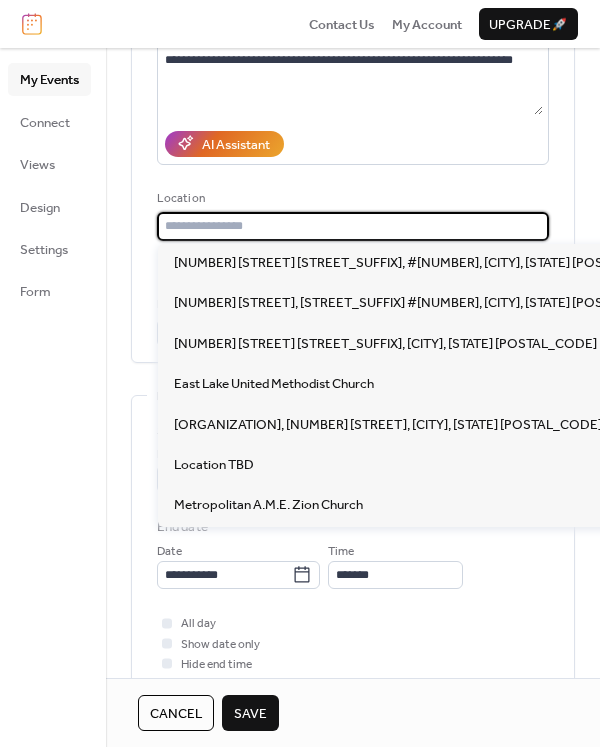 click at bounding box center (353, 226) 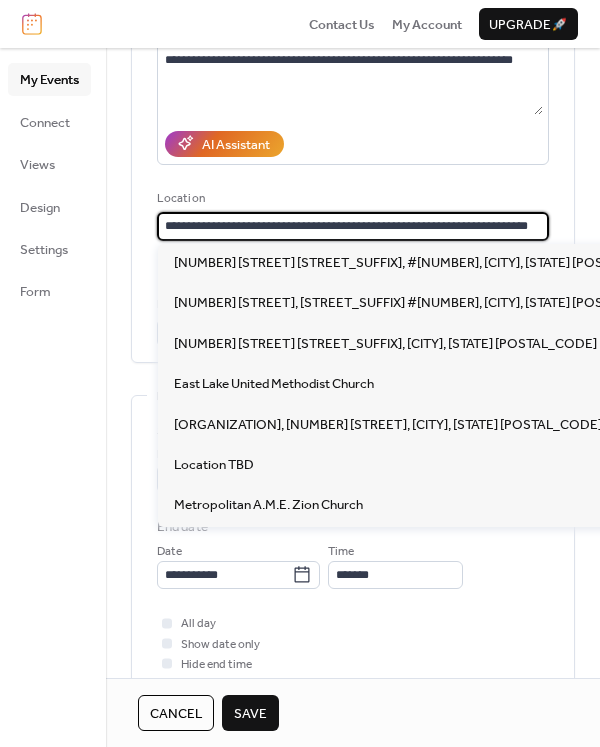 scroll, scrollTop: 0, scrollLeft: 25, axis: horizontal 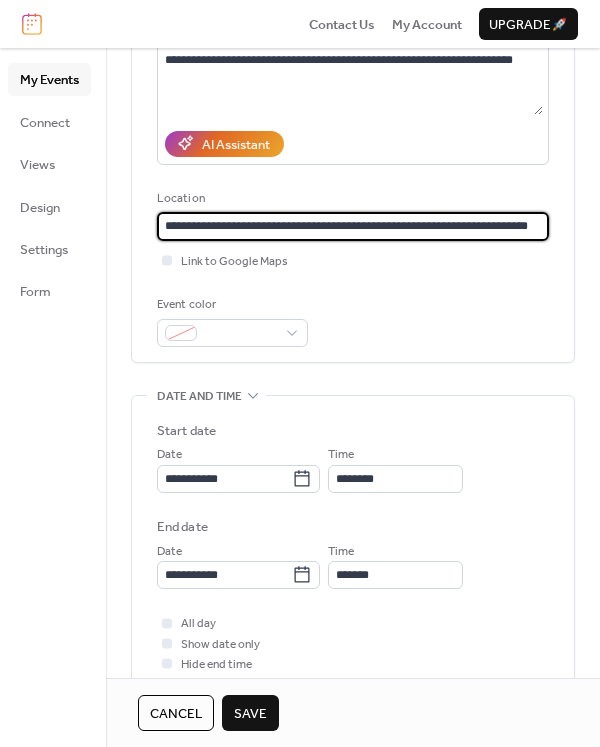 drag, startPoint x: 340, startPoint y: 224, endPoint x: 133, endPoint y: 218, distance: 207.08694 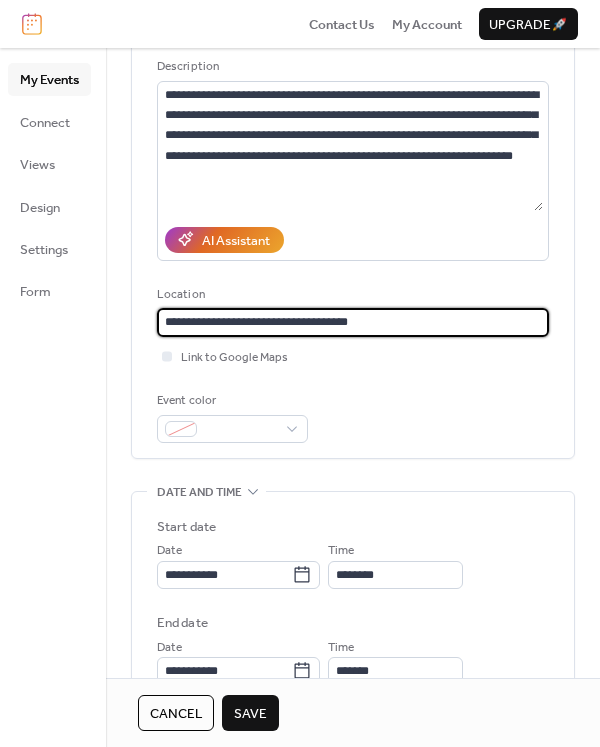 scroll, scrollTop: 154, scrollLeft: 0, axis: vertical 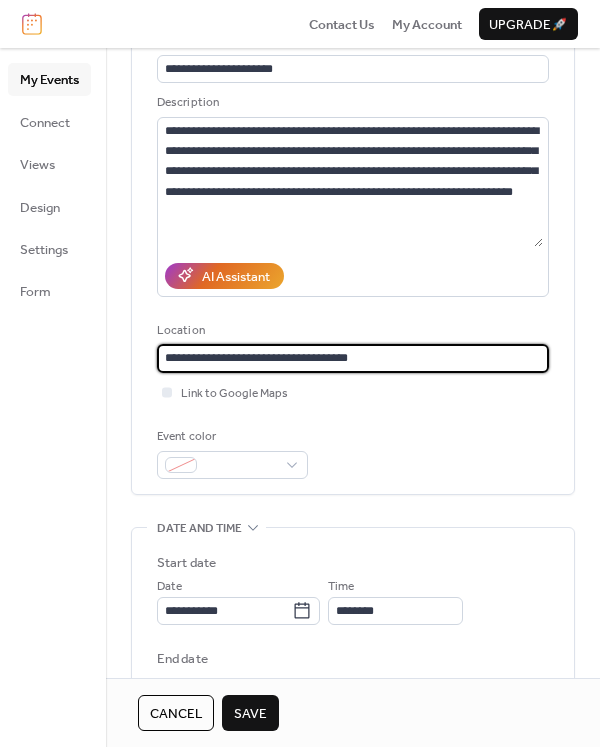click on "**********" at bounding box center (350, 358) 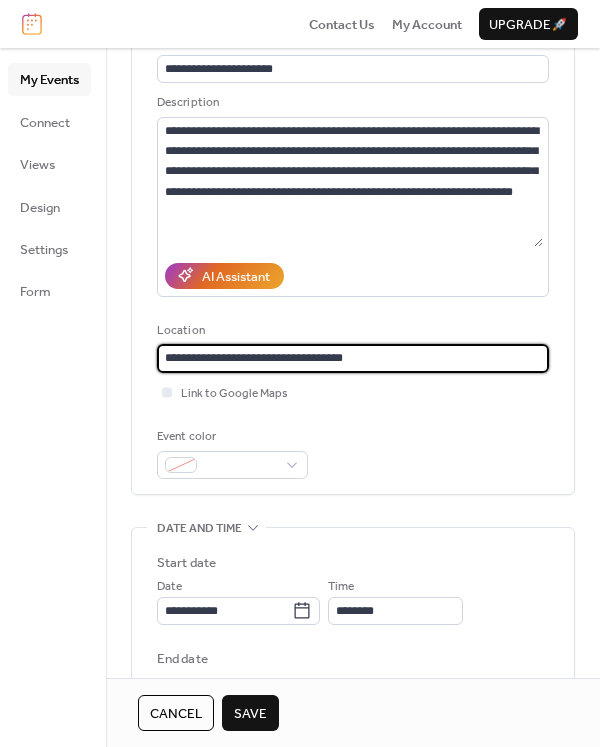 type on "**********" 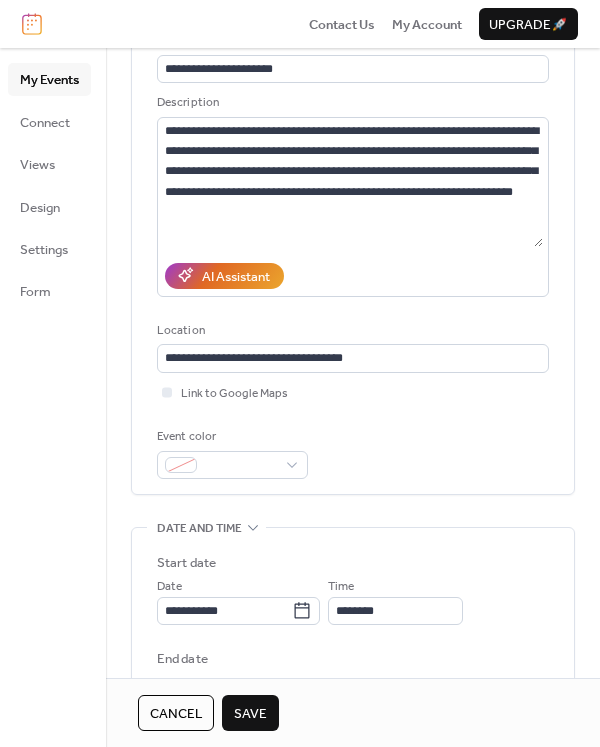 click on "**********" at bounding box center [353, 255] 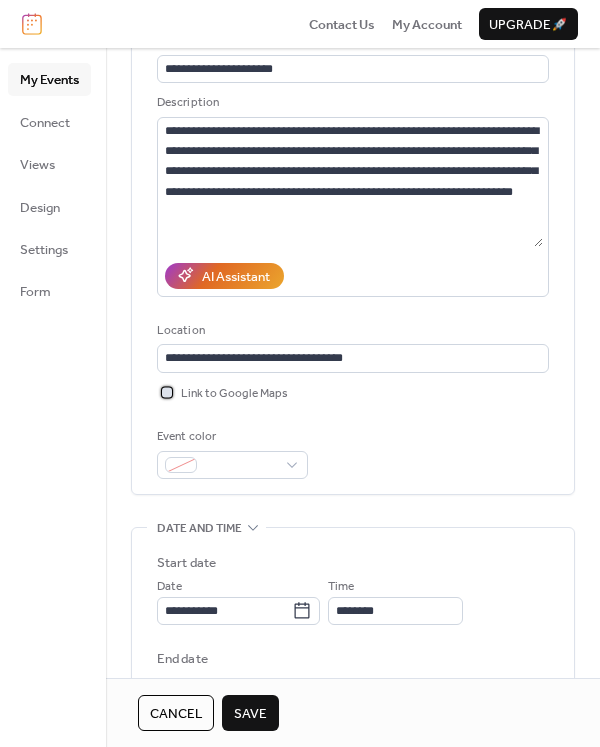 click at bounding box center (167, 392) 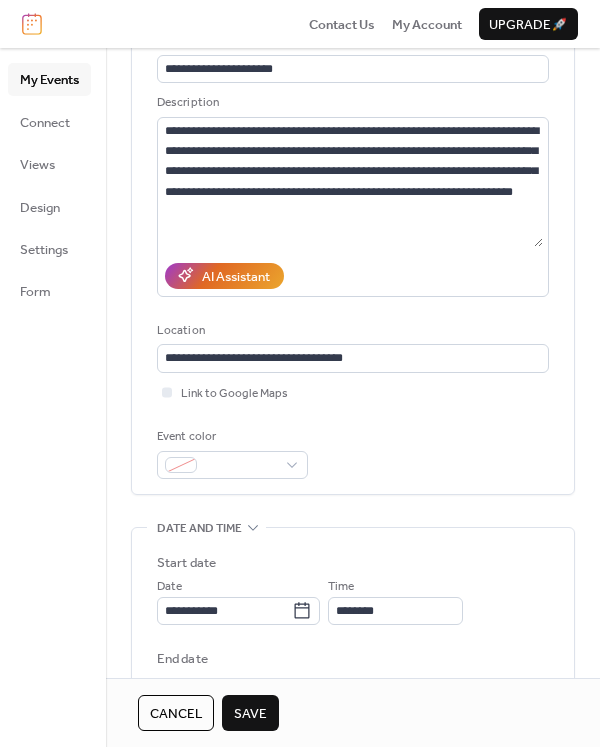 click on "**********" at bounding box center (353, 255) 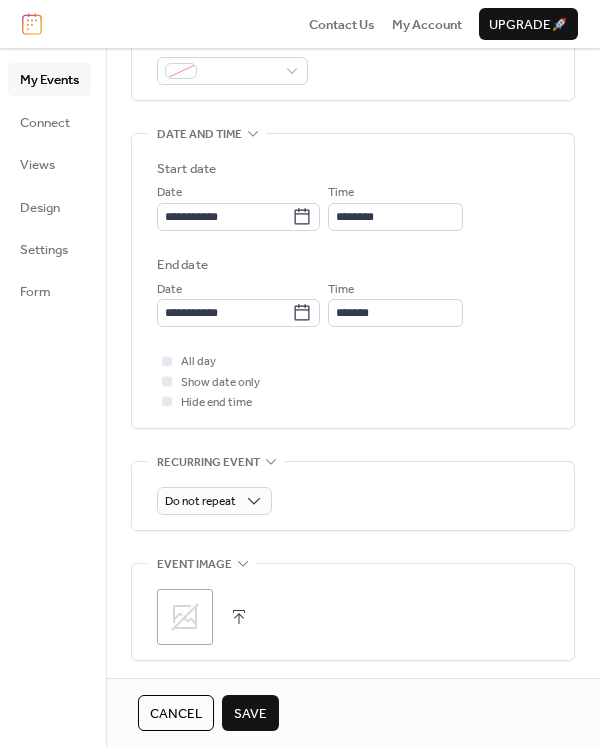 scroll, scrollTop: 548, scrollLeft: 0, axis: vertical 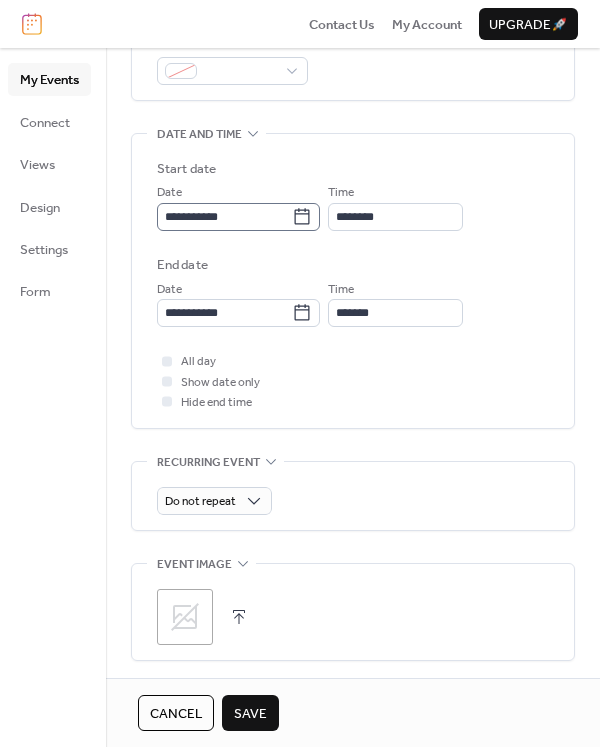 click 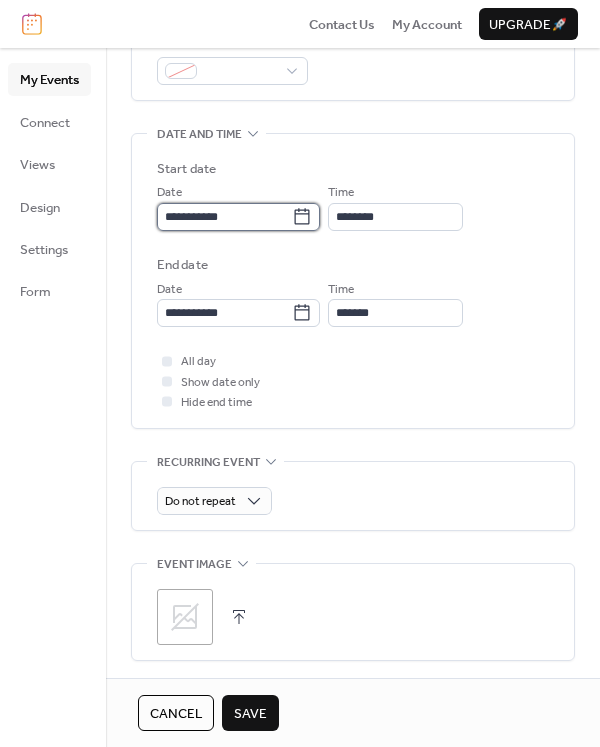 click on "**********" at bounding box center [224, 217] 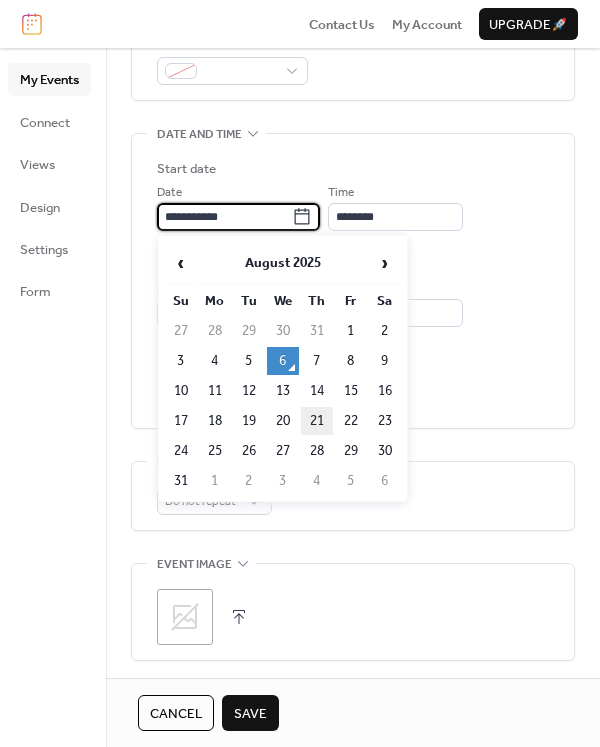 click on "21" at bounding box center [317, 421] 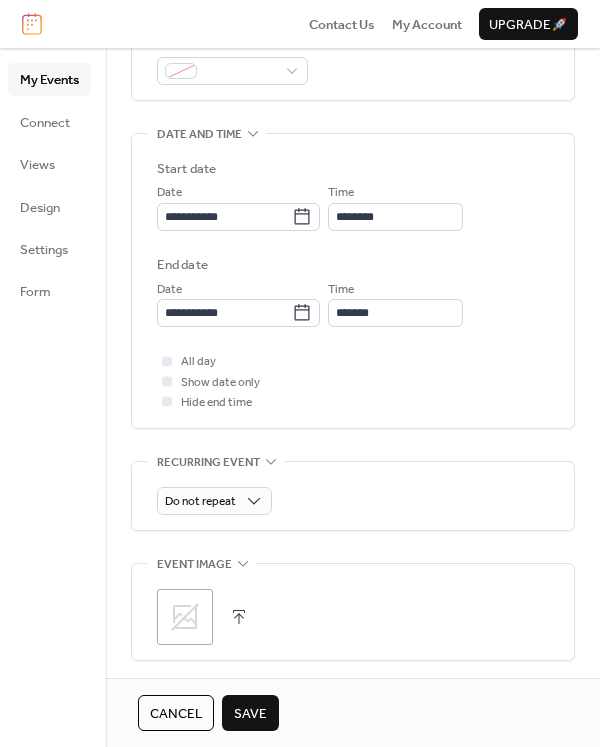 click on "All day Show date only Hide end time" at bounding box center (353, 381) 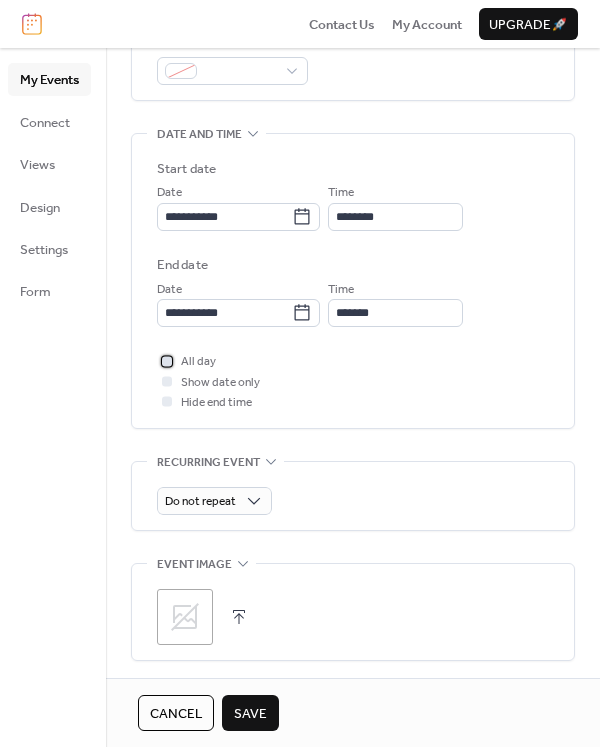 click at bounding box center (167, 361) 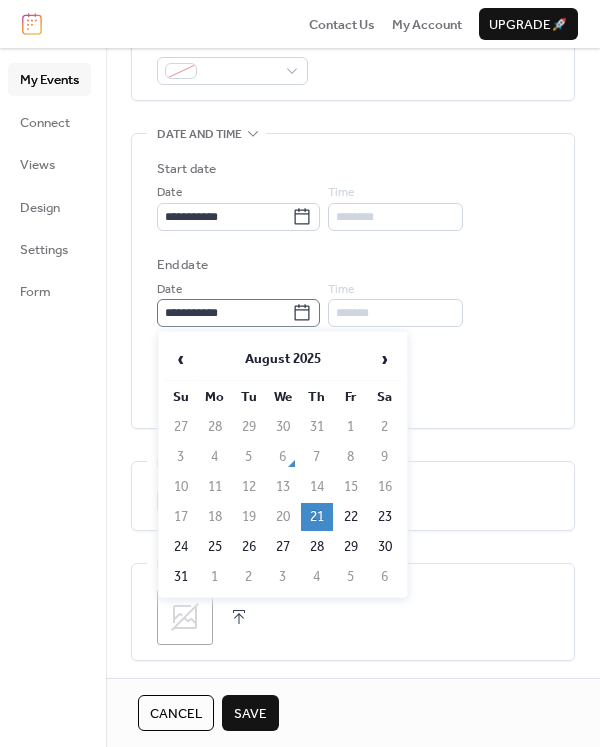 click 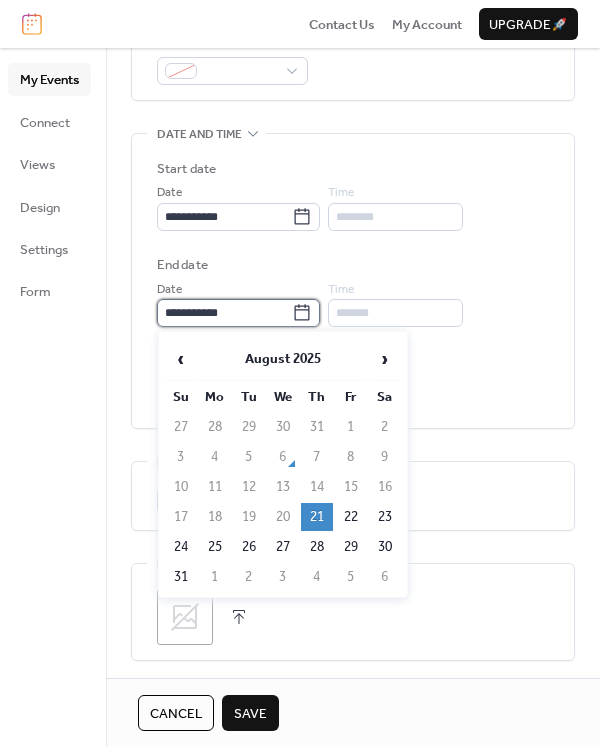 click on "**********" at bounding box center [224, 313] 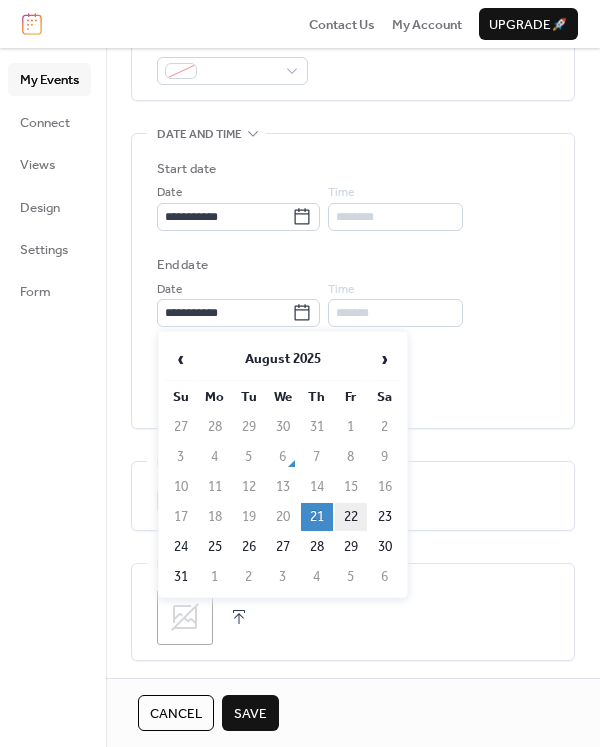 click on "22" at bounding box center (351, 517) 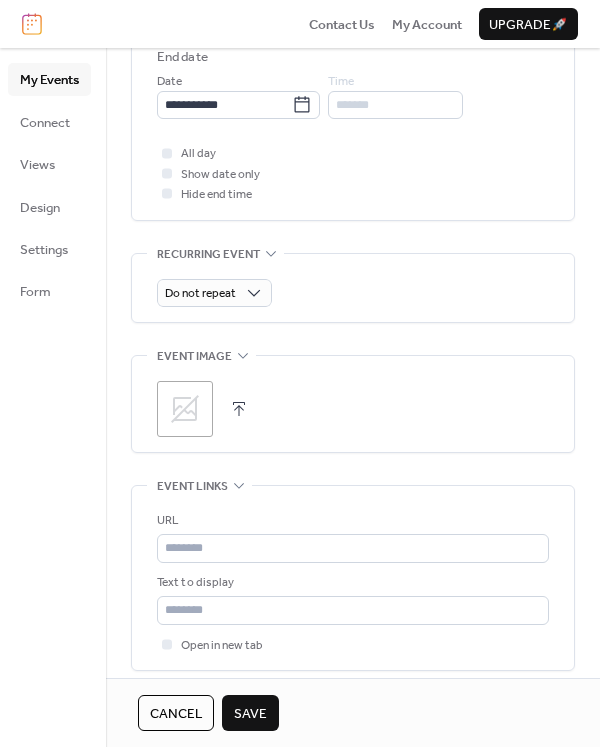 scroll, scrollTop: 756, scrollLeft: 0, axis: vertical 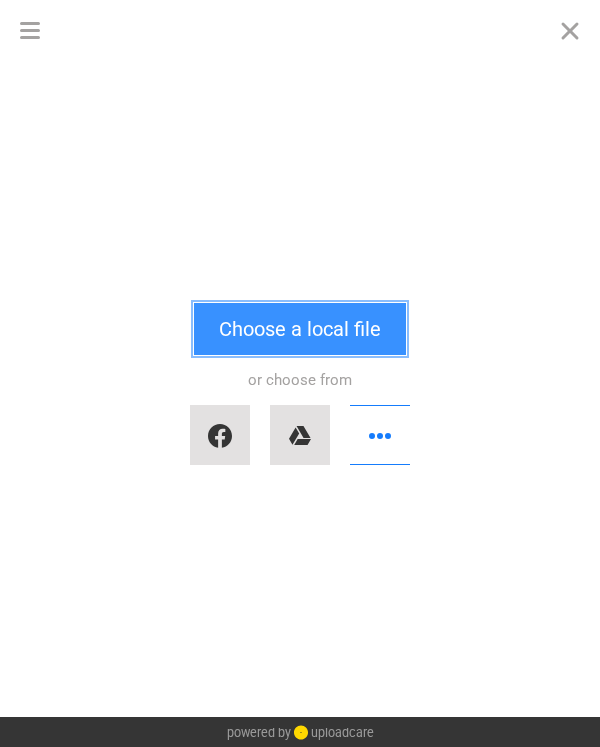 click on "Choose a local file" at bounding box center (300, 329) 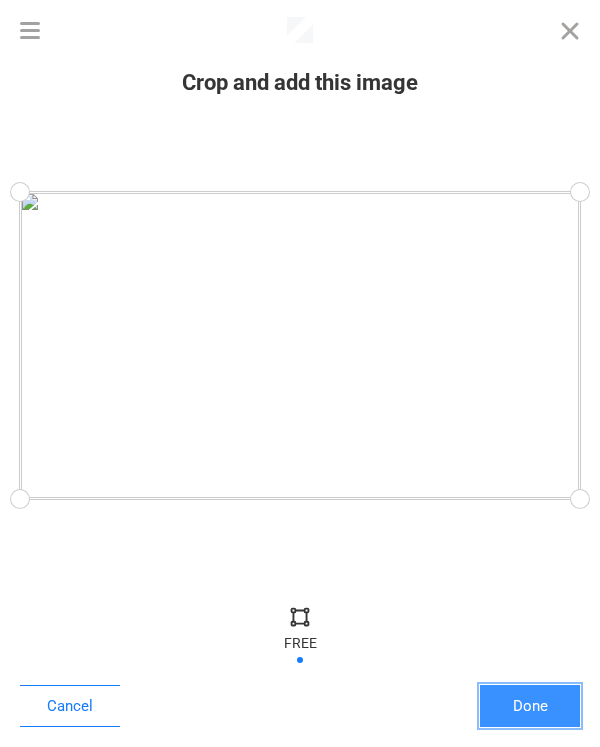 click on "Done" at bounding box center [530, 706] 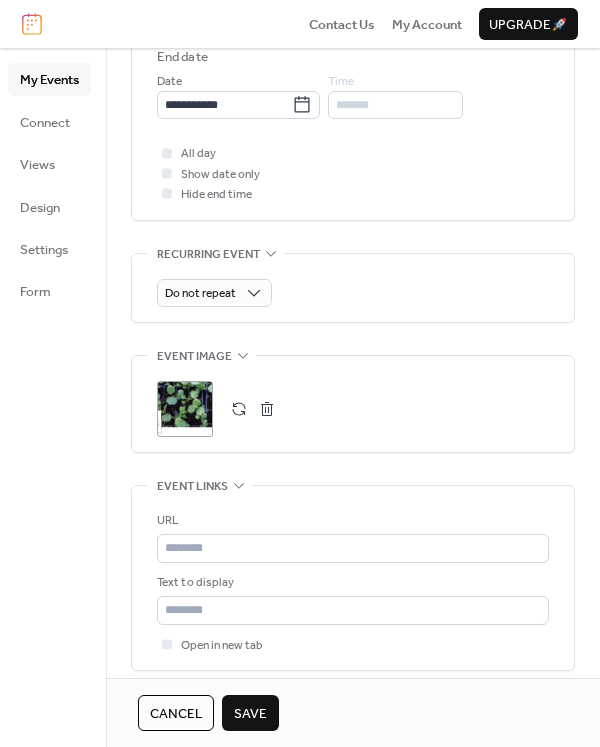 scroll, scrollTop: 914, scrollLeft: 0, axis: vertical 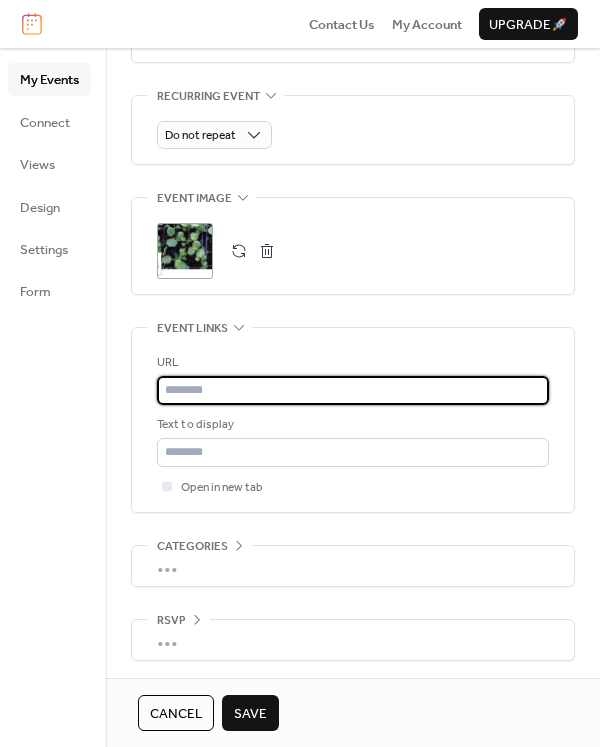 click at bounding box center [353, 390] 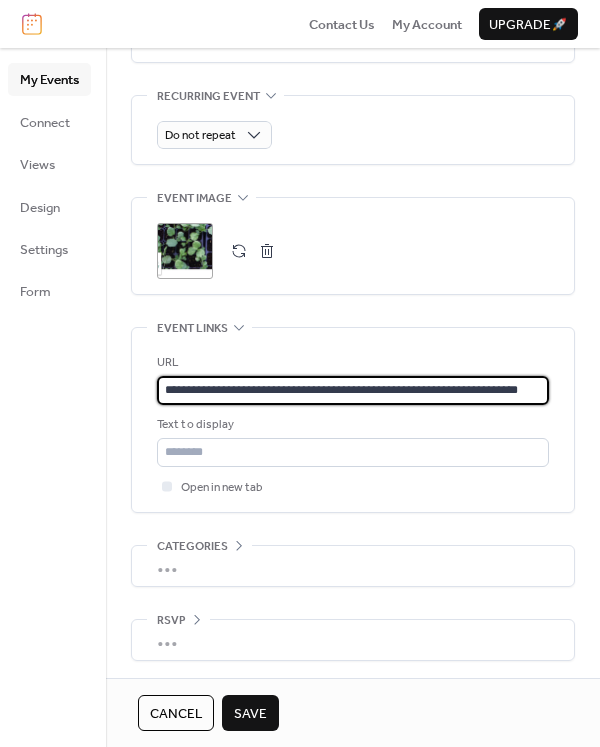 scroll, scrollTop: 0, scrollLeft: 30, axis: horizontal 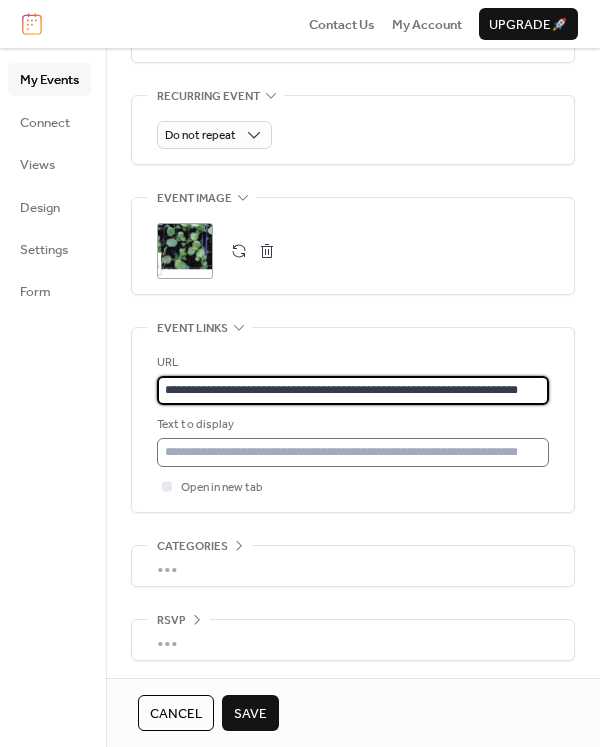 type on "**********" 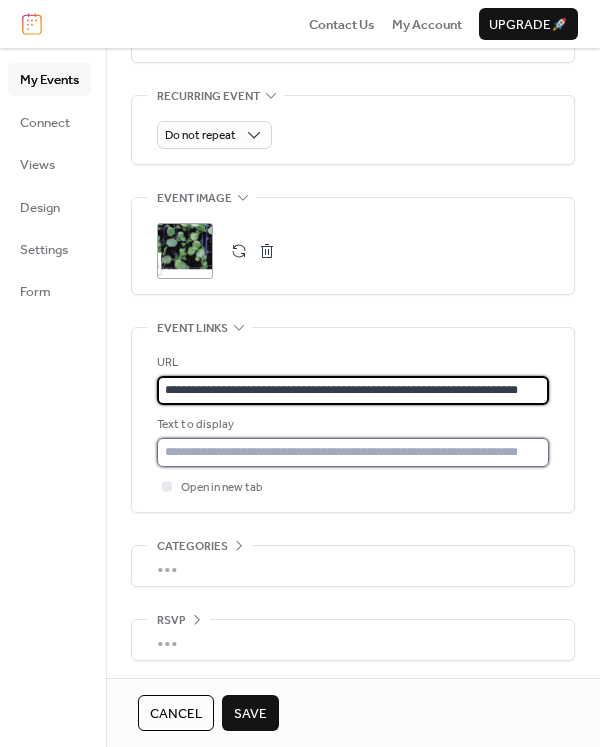 click at bounding box center (353, 452) 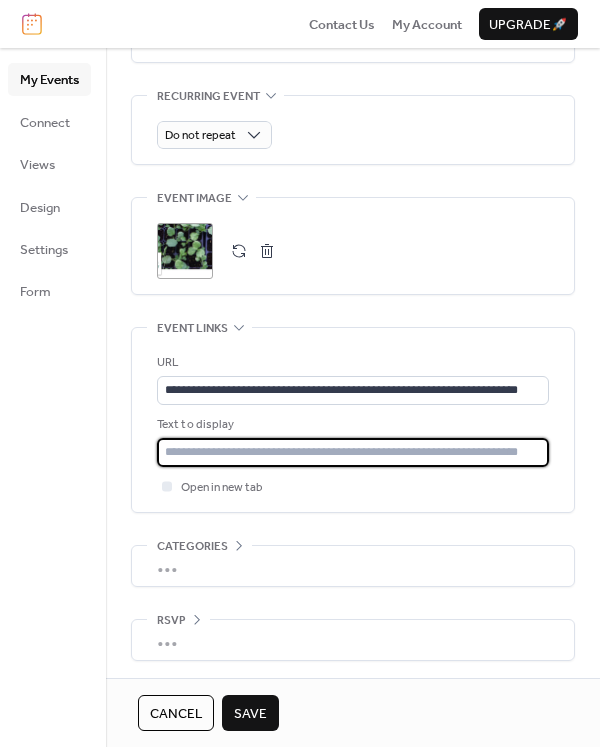 scroll, scrollTop: 0, scrollLeft: 0, axis: both 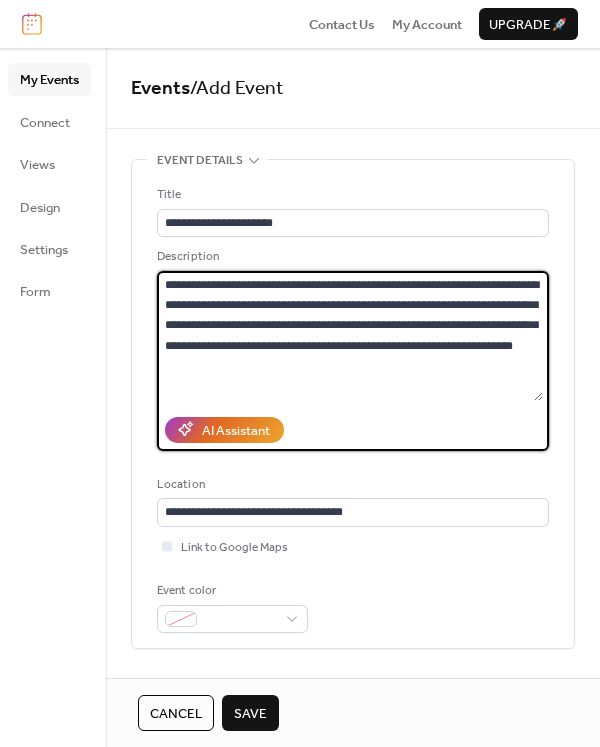 click on "**********" at bounding box center [350, 336] 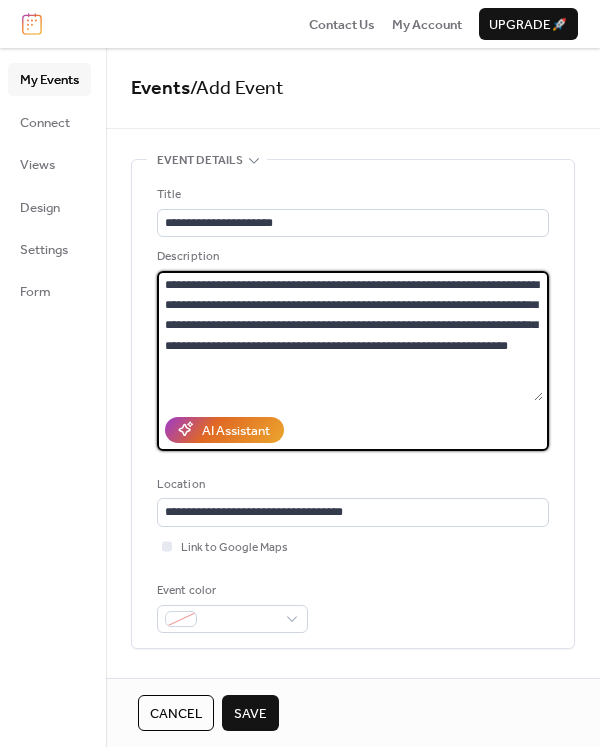 click on "**********" at bounding box center [350, 336] 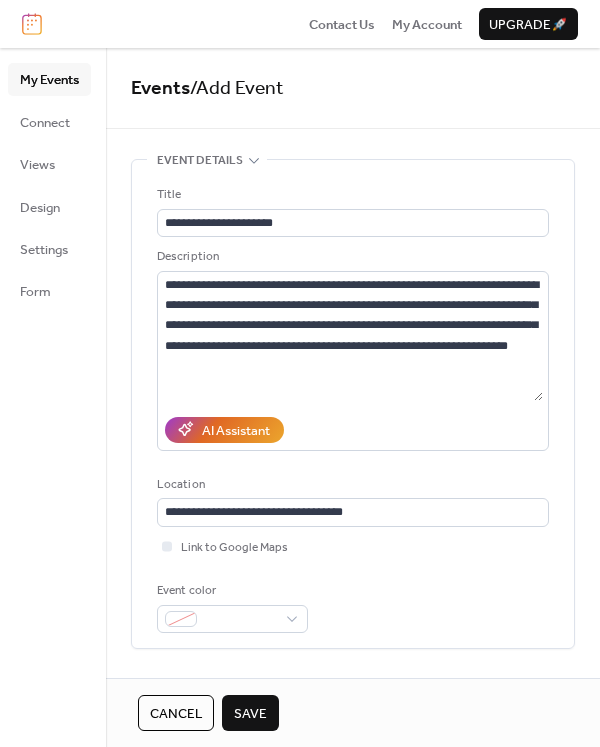 click on "Save" at bounding box center [250, 714] 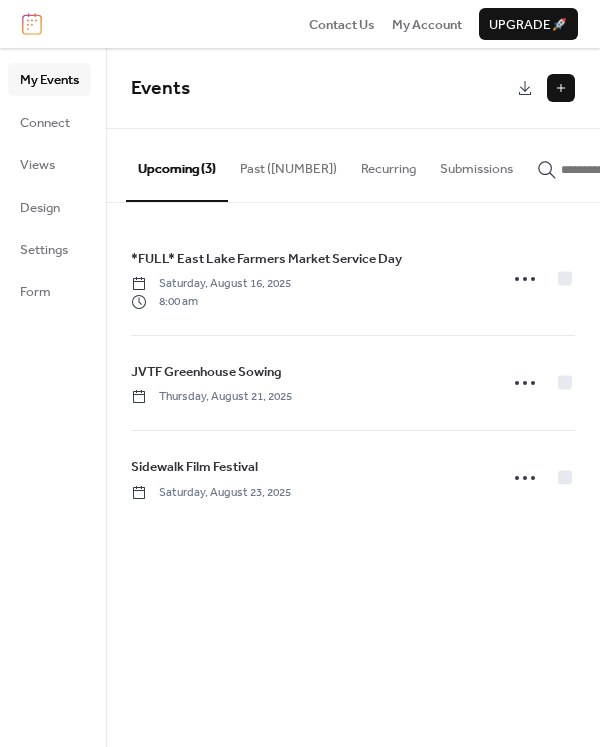 click on "Past ([NUMBER])" at bounding box center (288, 164) 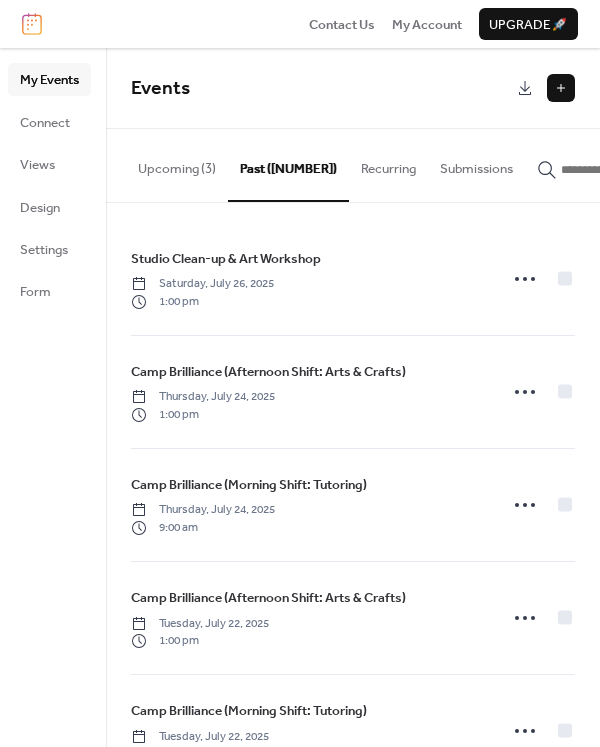 click on "Upcoming (3)" at bounding box center [177, 164] 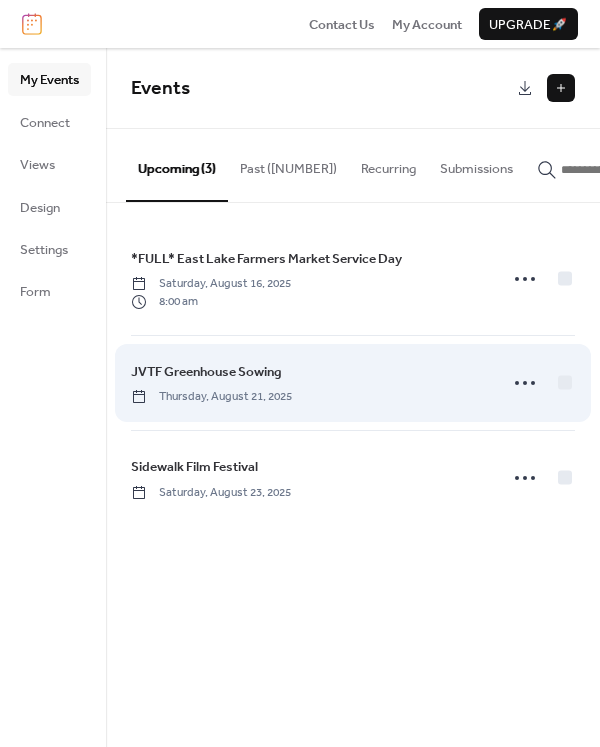click on "JVTF Greenhouse Sowing [DAY], [MONTH] [YEAR]" at bounding box center (353, 383) 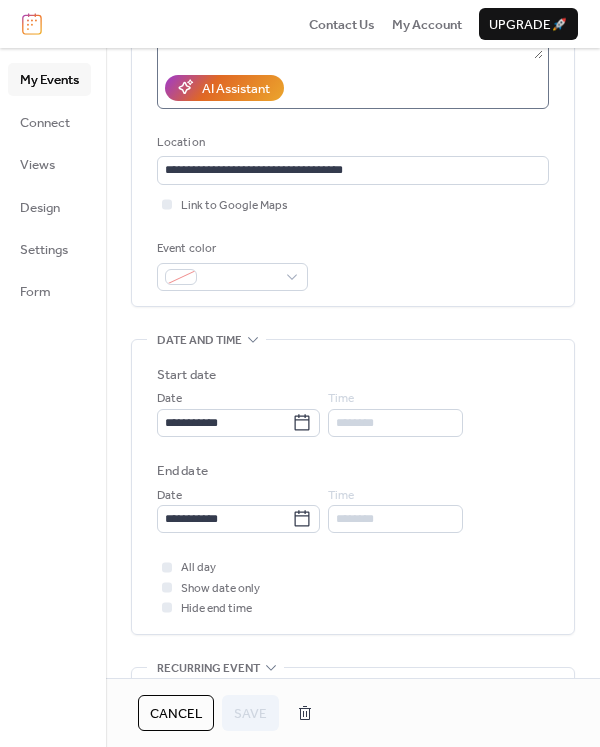 scroll, scrollTop: 343, scrollLeft: 0, axis: vertical 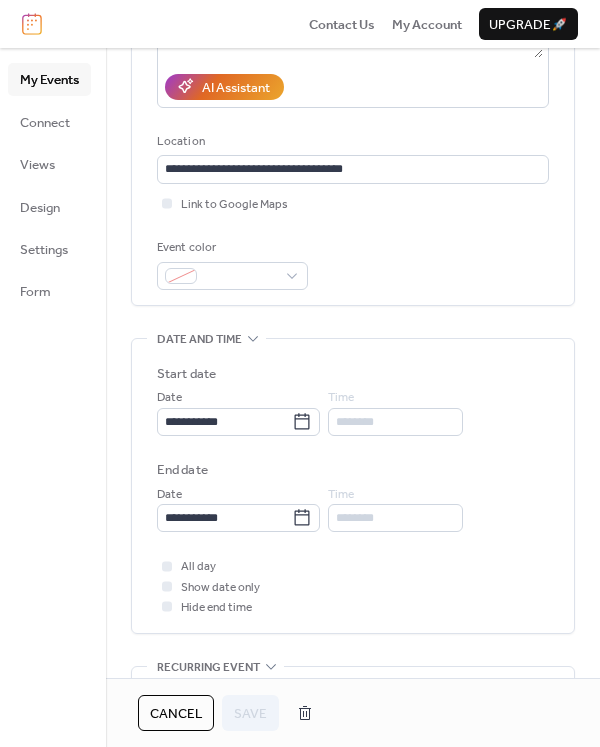 click on "Cancel" at bounding box center [176, 714] 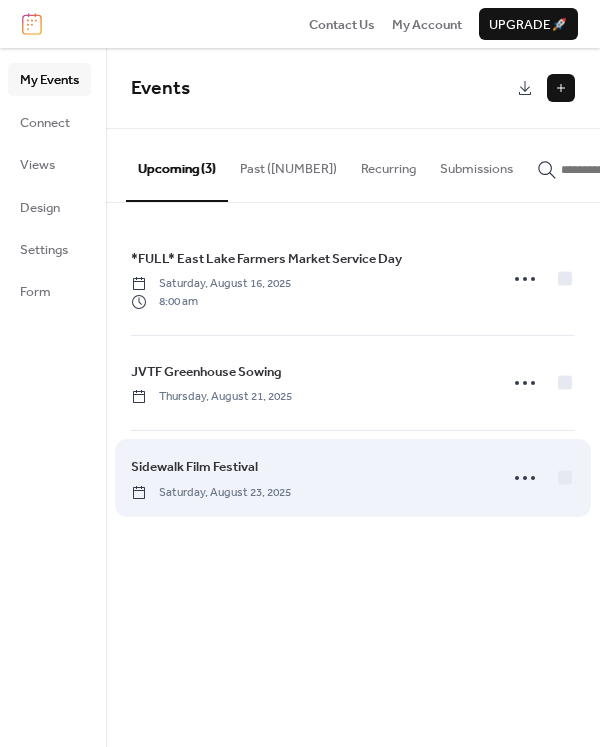 click on "Sidewalk Film Festival" at bounding box center (194, 467) 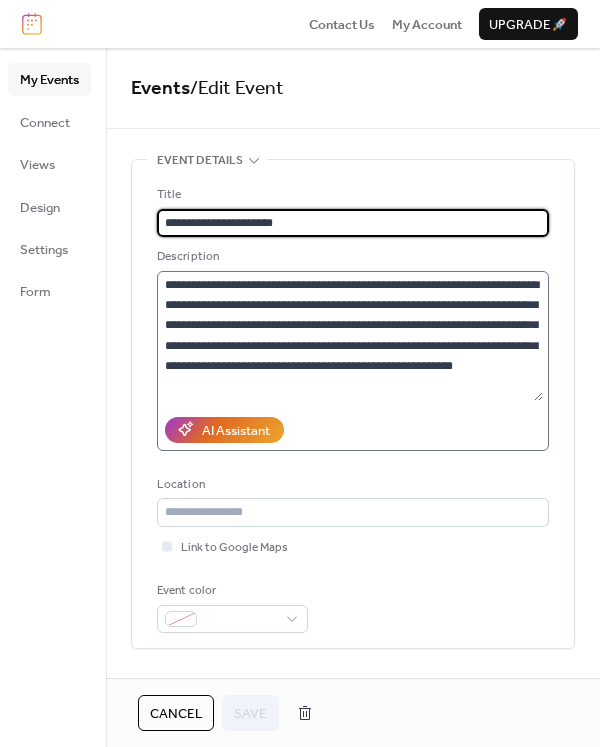 scroll, scrollTop: 81, scrollLeft: 0, axis: vertical 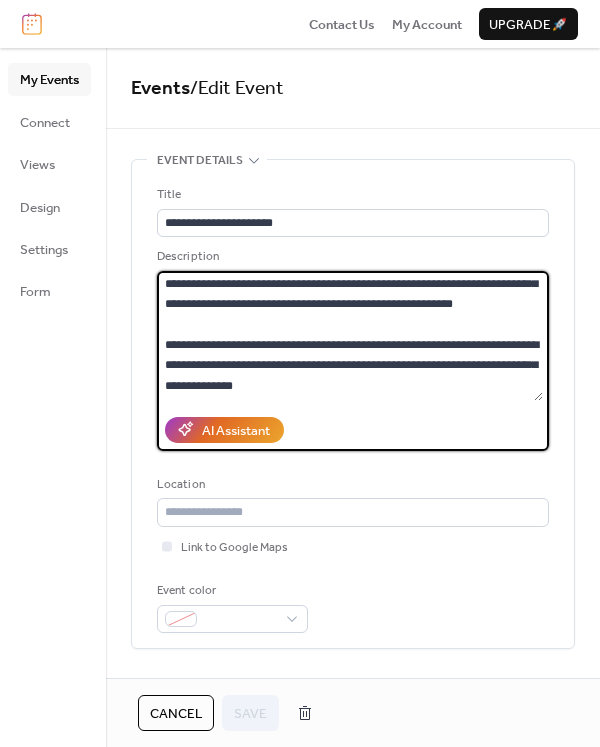 drag, startPoint x: 165, startPoint y: 340, endPoint x: 366, endPoint y: 382, distance: 205.34119 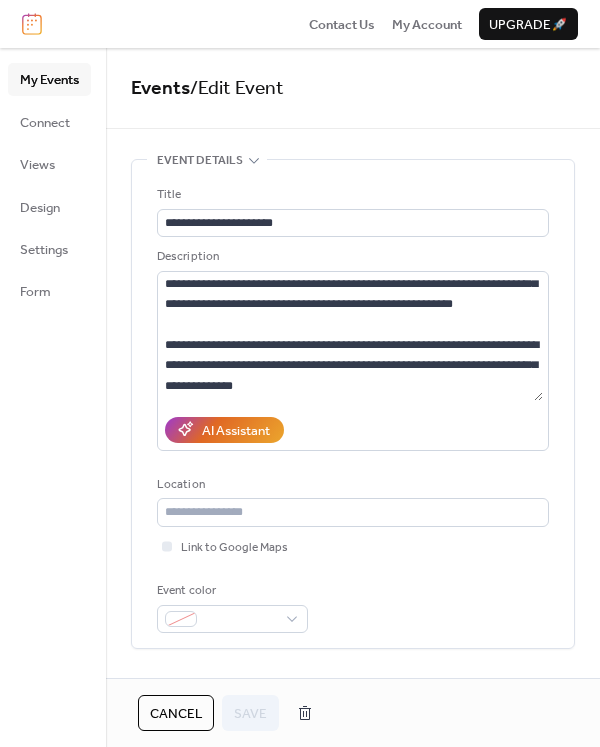 click on "Cancel" at bounding box center (176, 714) 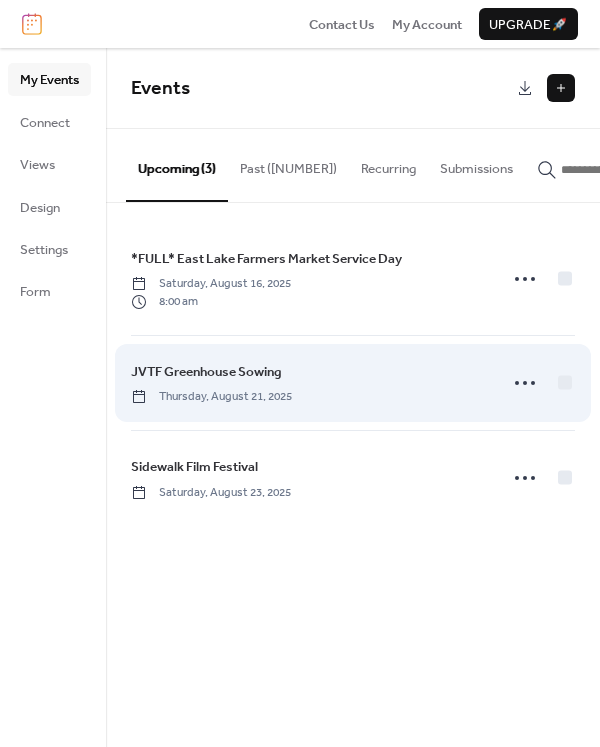 click on "JVTF Greenhouse Sowing" at bounding box center [206, 372] 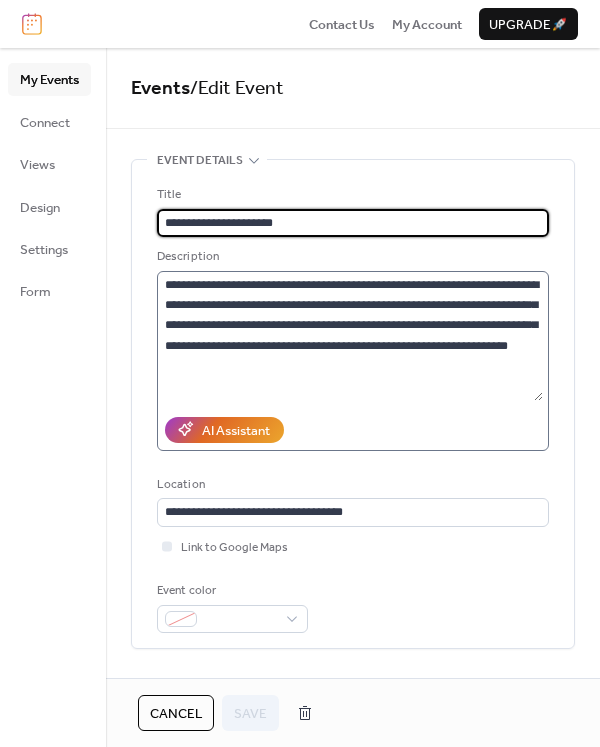click on "**********" at bounding box center (353, 361) 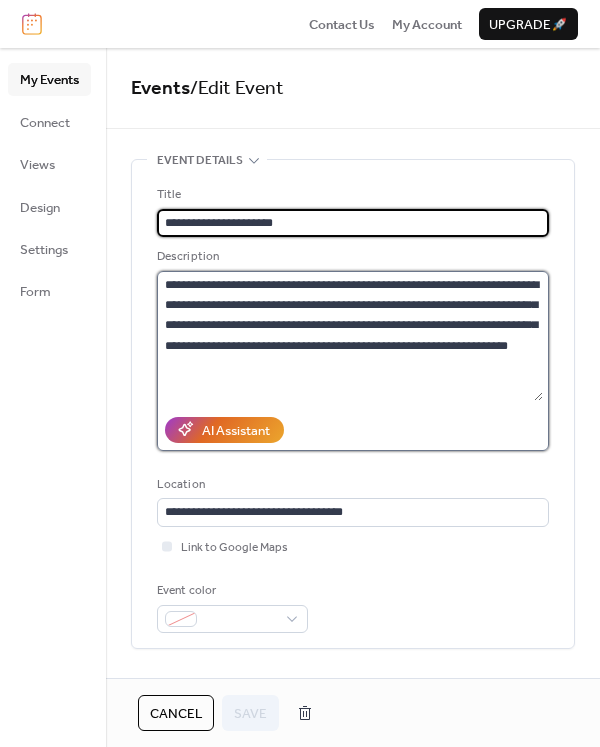 click on "**********" at bounding box center (350, 336) 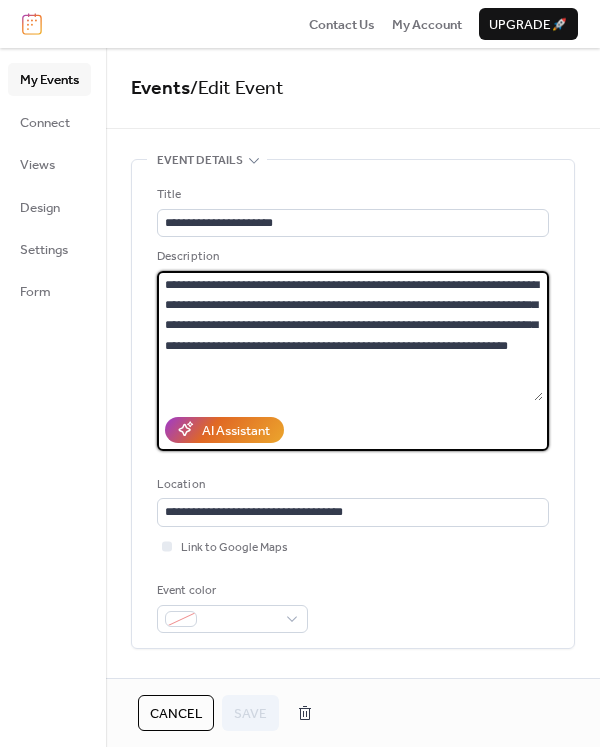 click on "**********" at bounding box center [350, 336] 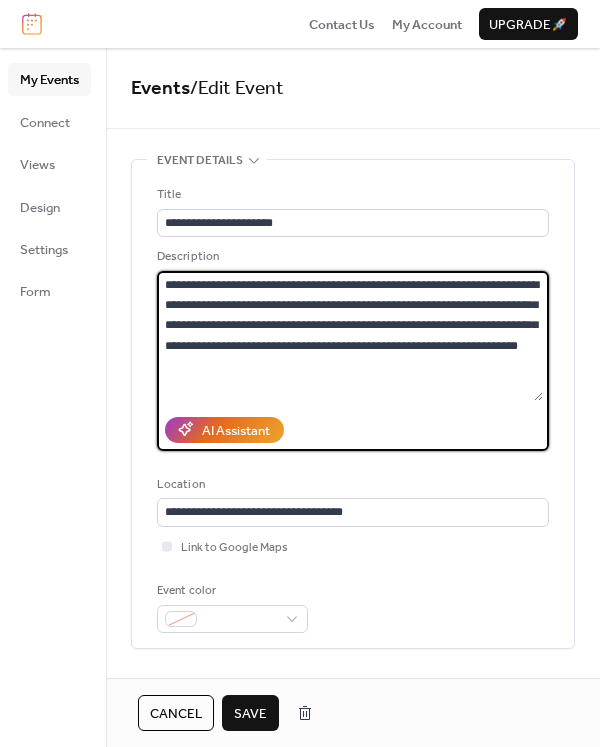 scroll, scrollTop: 16, scrollLeft: 0, axis: vertical 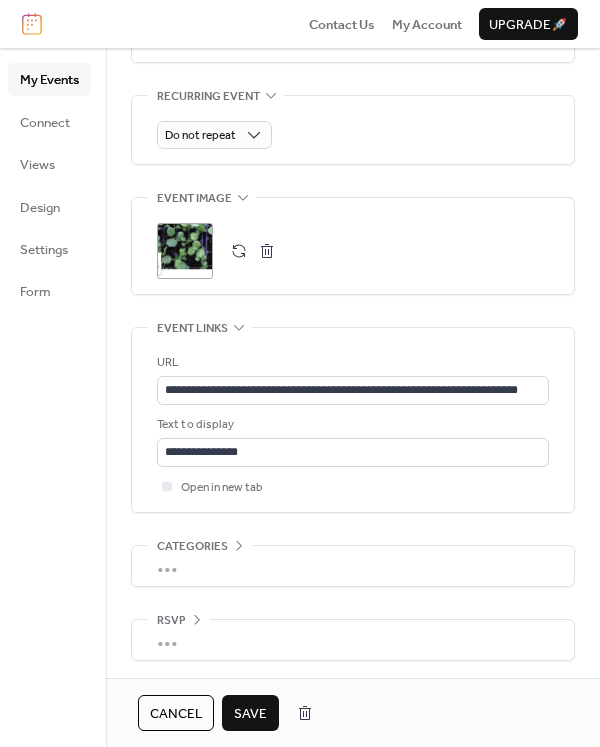 type on "**********" 